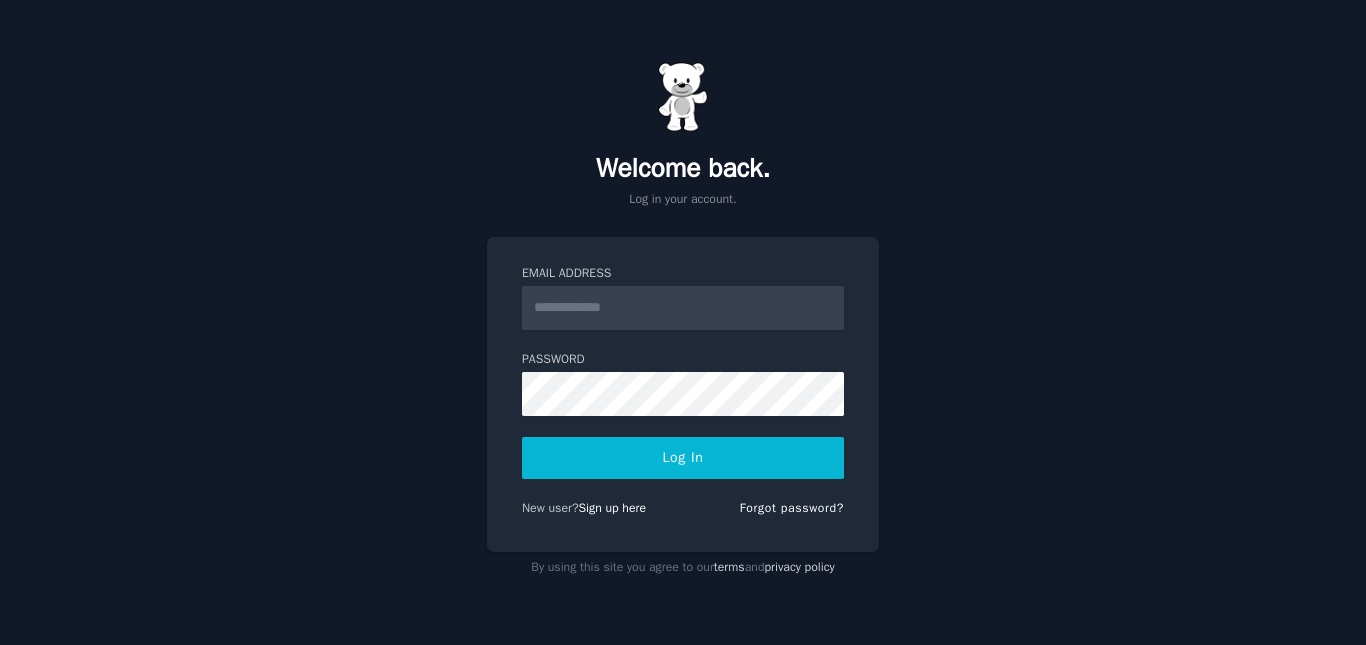scroll, scrollTop: 0, scrollLeft: 0, axis: both 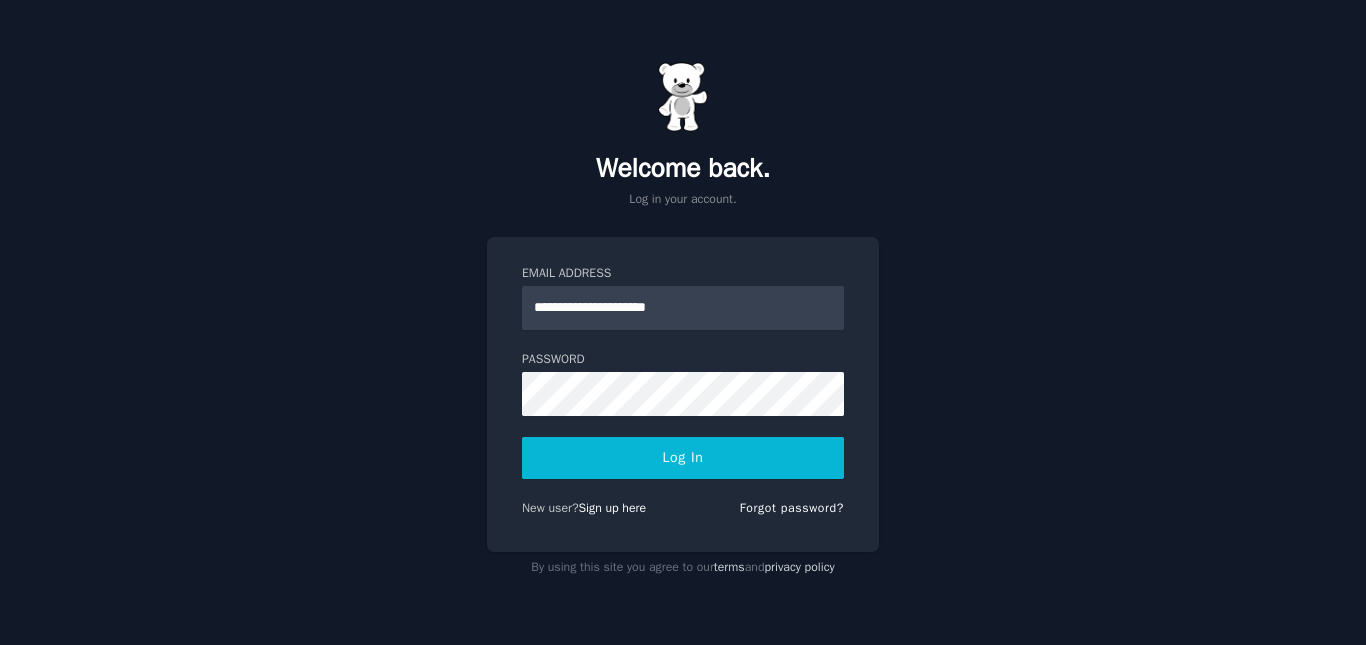 click on "Log In" at bounding box center [683, 458] 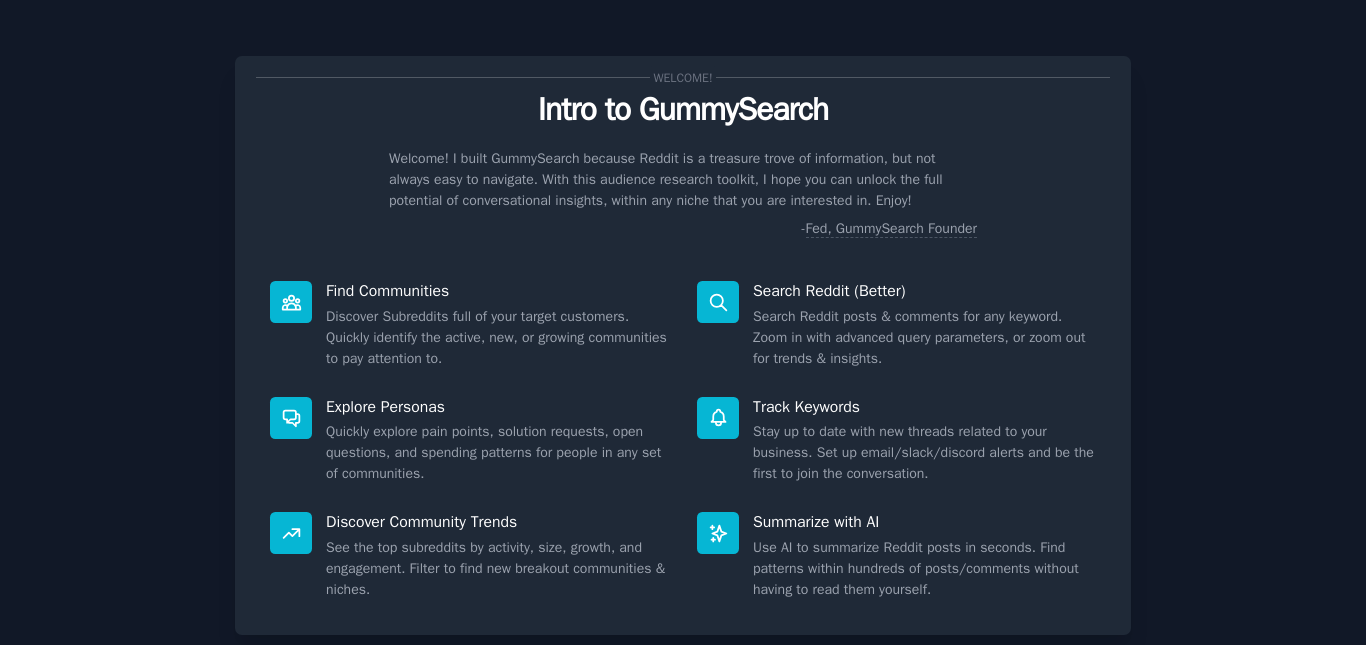 scroll, scrollTop: 0, scrollLeft: 0, axis: both 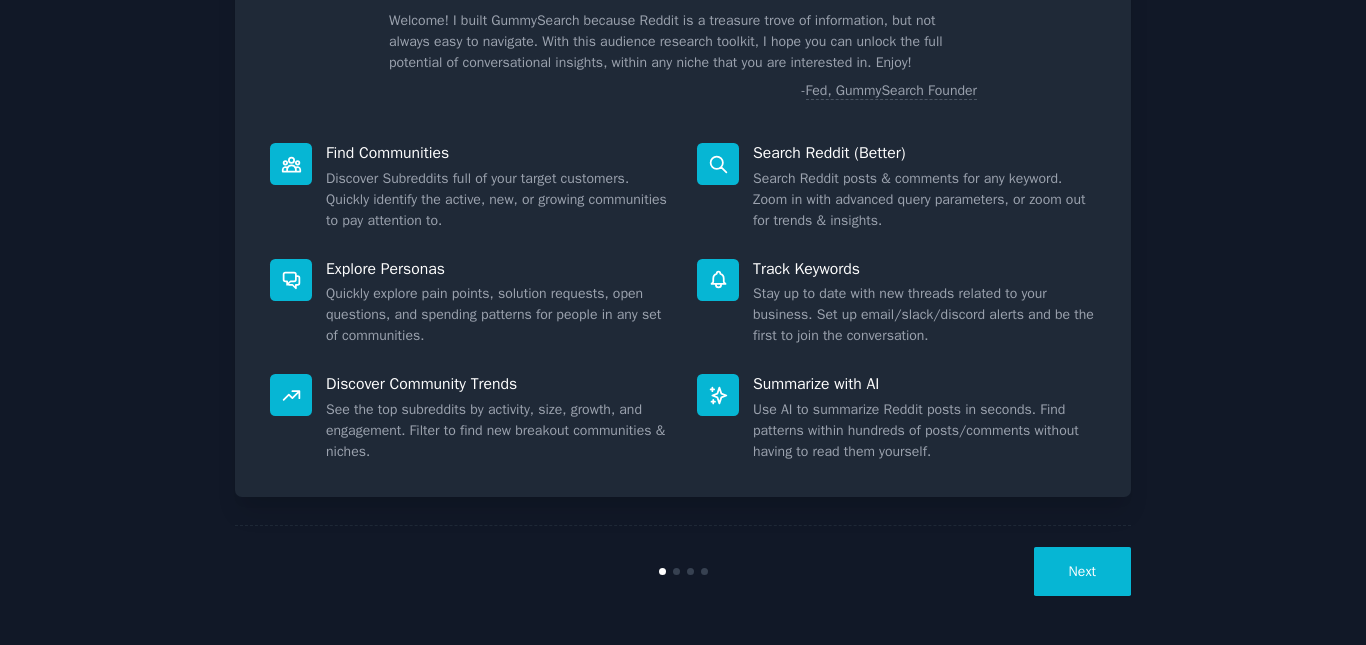 click on "Next" at bounding box center (1082, 571) 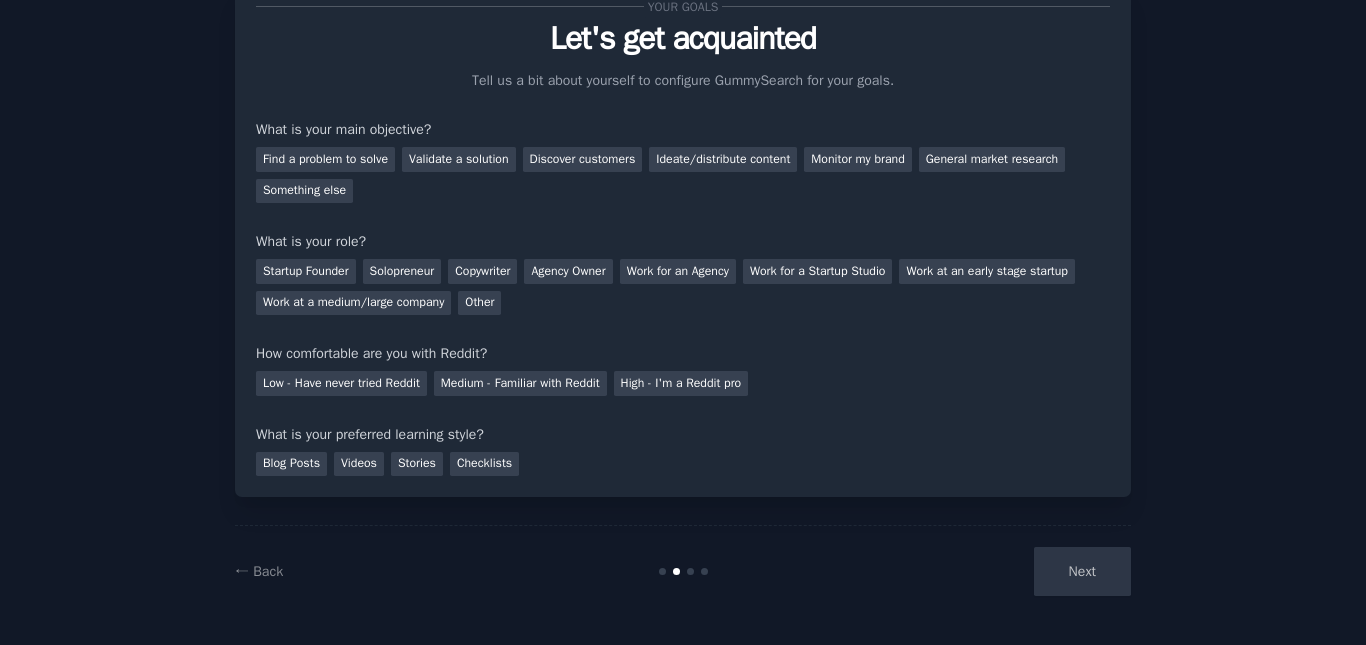 scroll, scrollTop: 0, scrollLeft: 0, axis: both 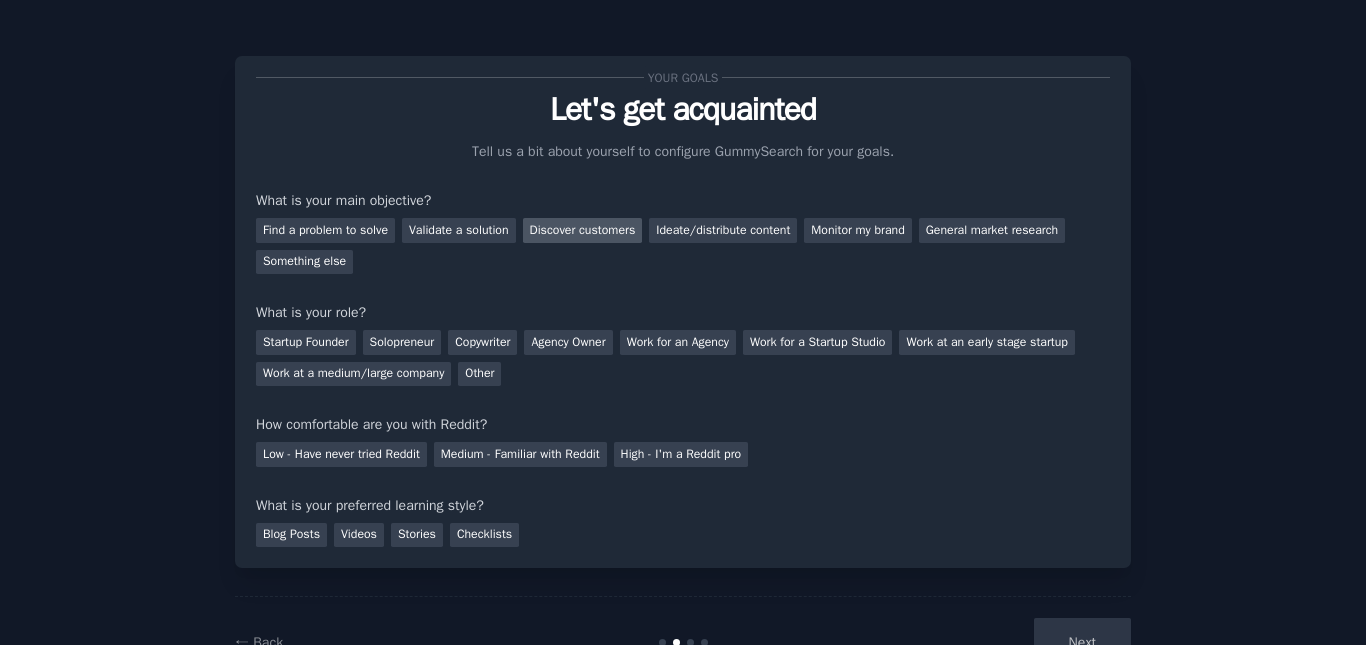 click on "Discover customers" at bounding box center [583, 230] 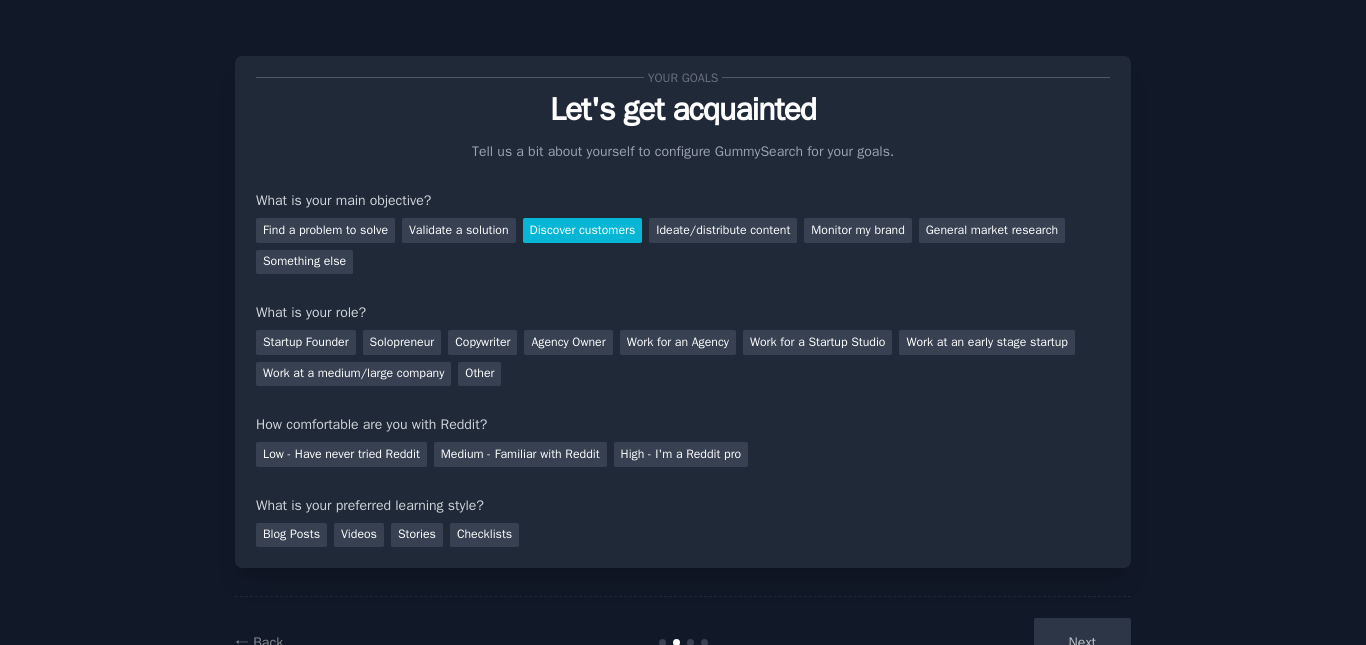 scroll, scrollTop: 71, scrollLeft: 0, axis: vertical 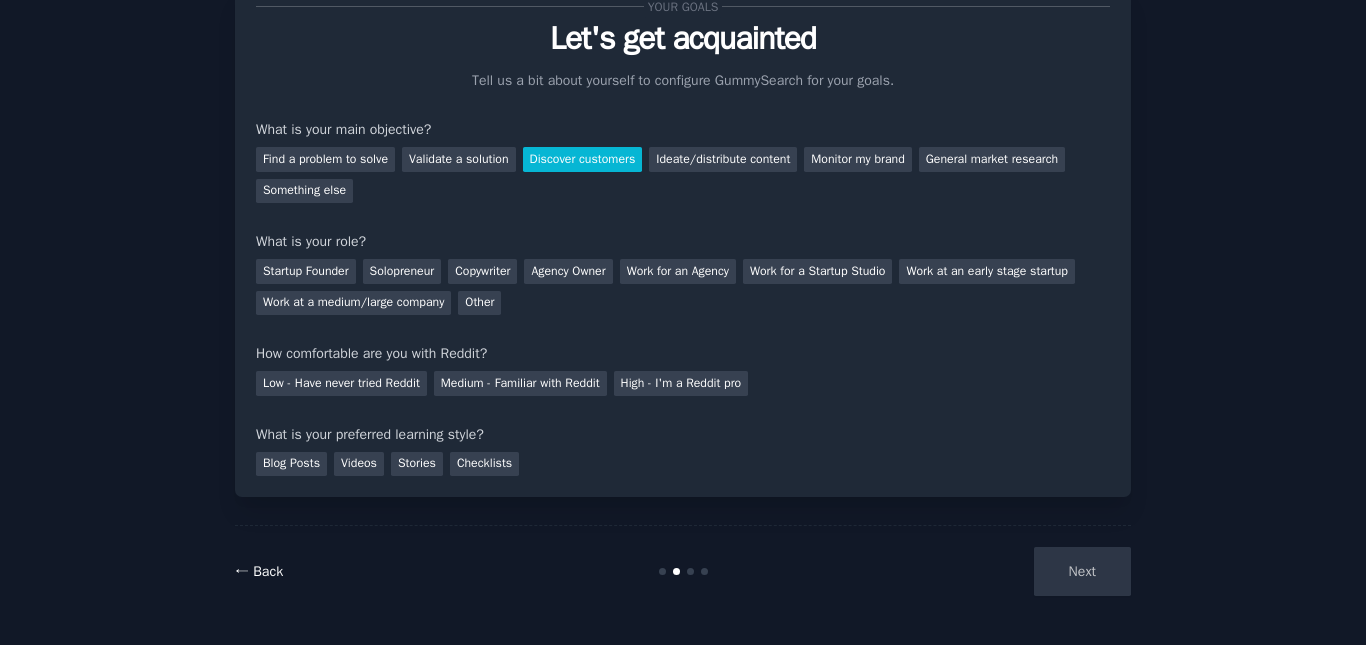 click on "← Back" at bounding box center [259, 571] 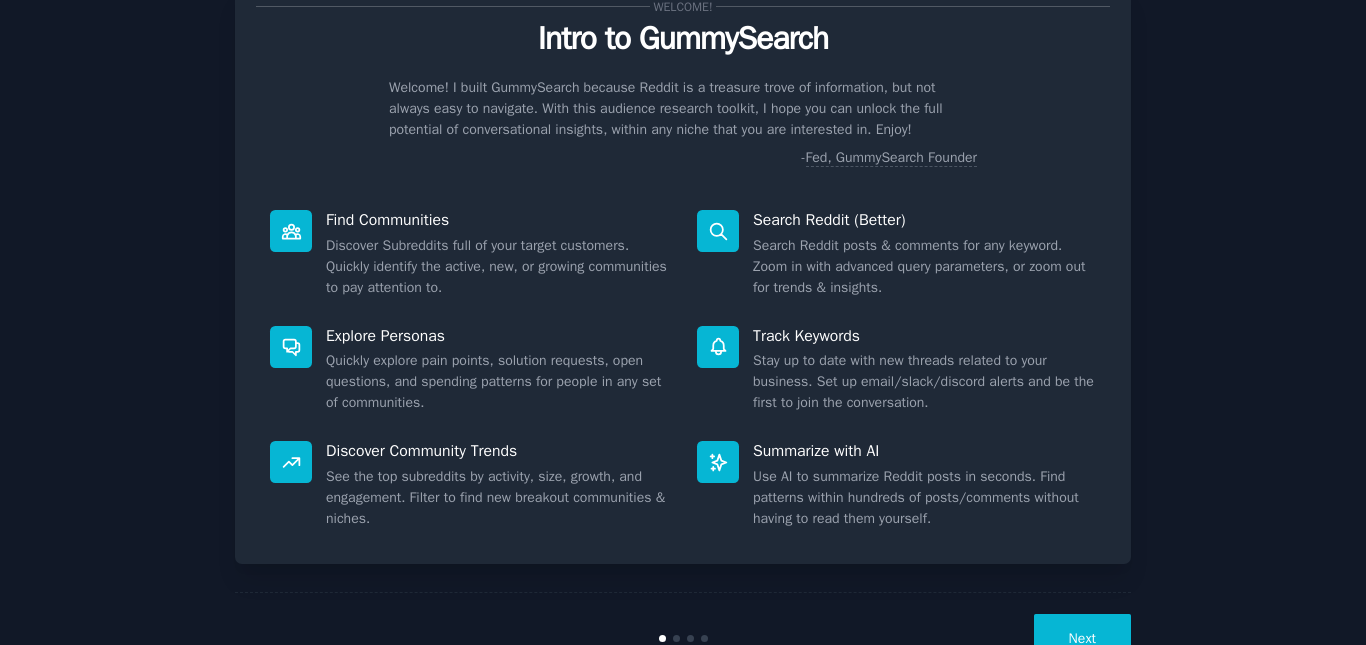 scroll, scrollTop: 138, scrollLeft: 0, axis: vertical 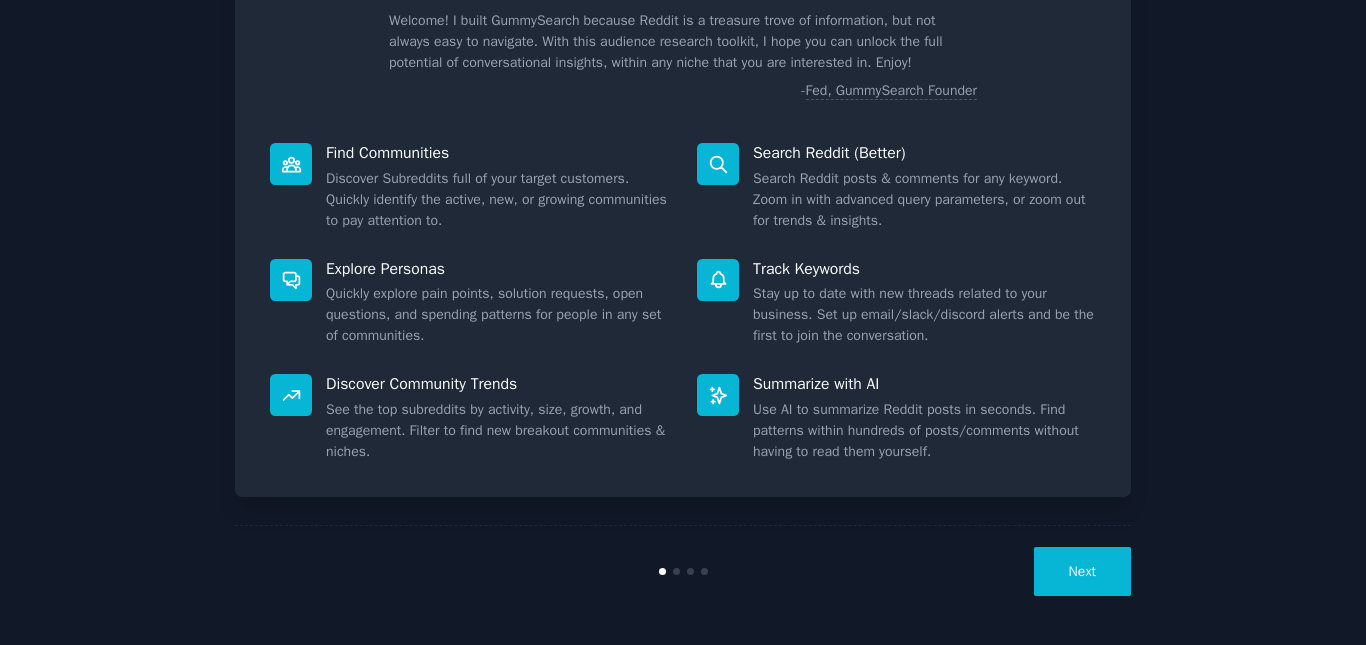 click on "Next" at bounding box center [1082, 571] 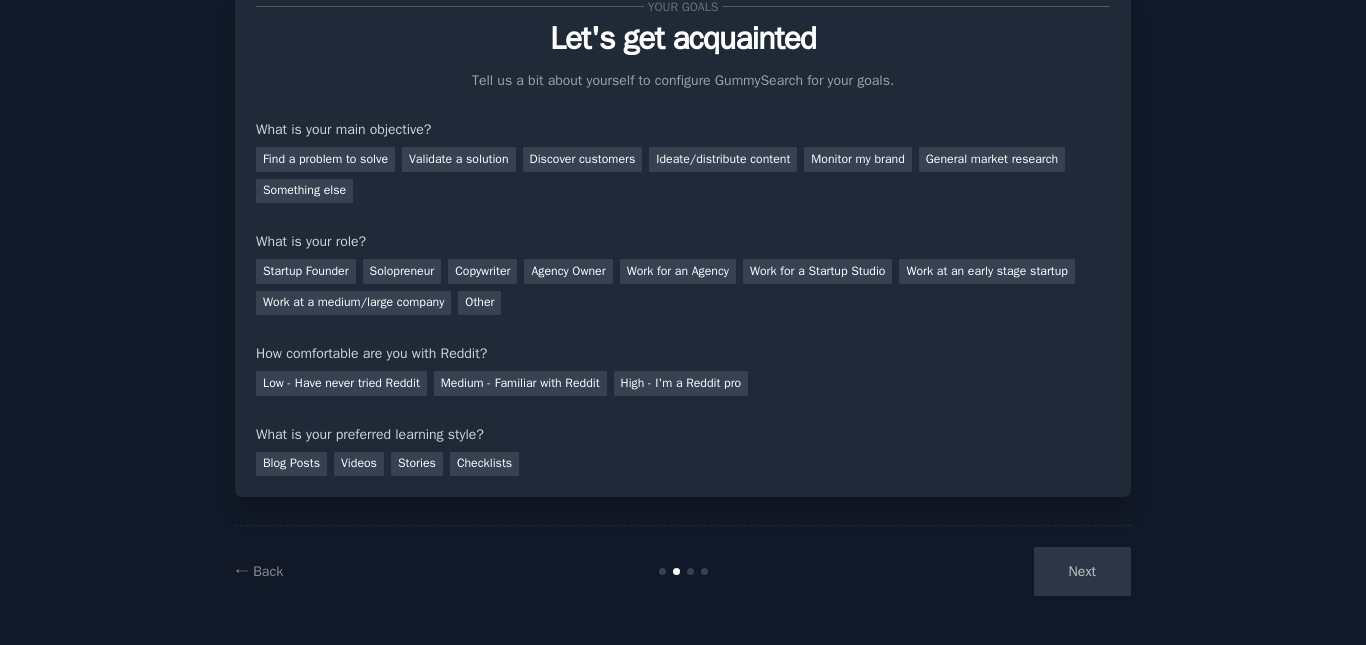 scroll, scrollTop: 71, scrollLeft: 0, axis: vertical 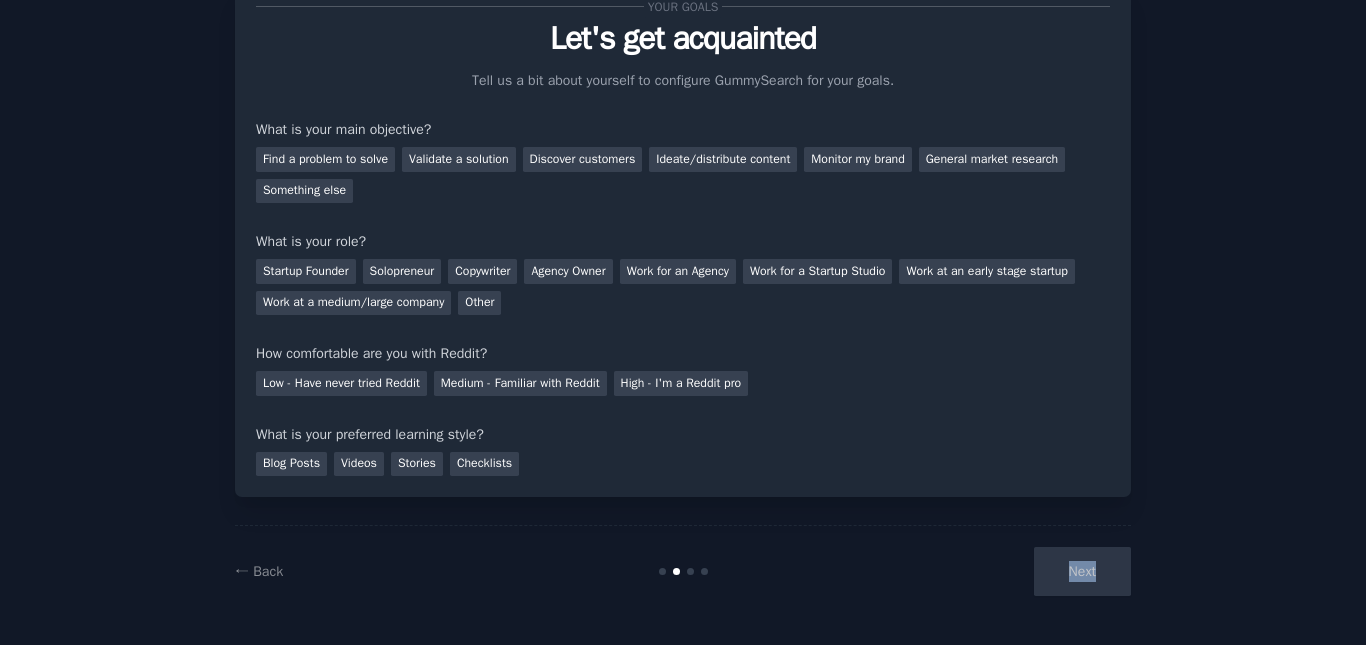 click on "Next" at bounding box center (981, 571) 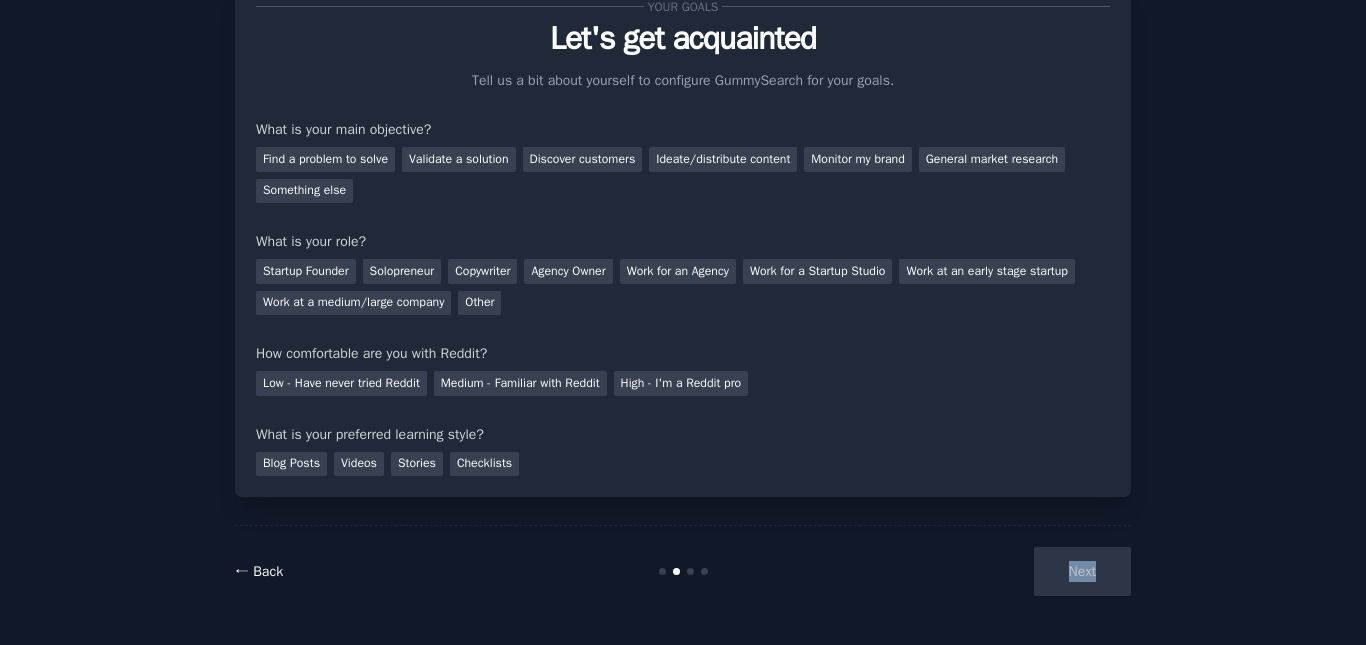 click on "← Back" at bounding box center [259, 571] 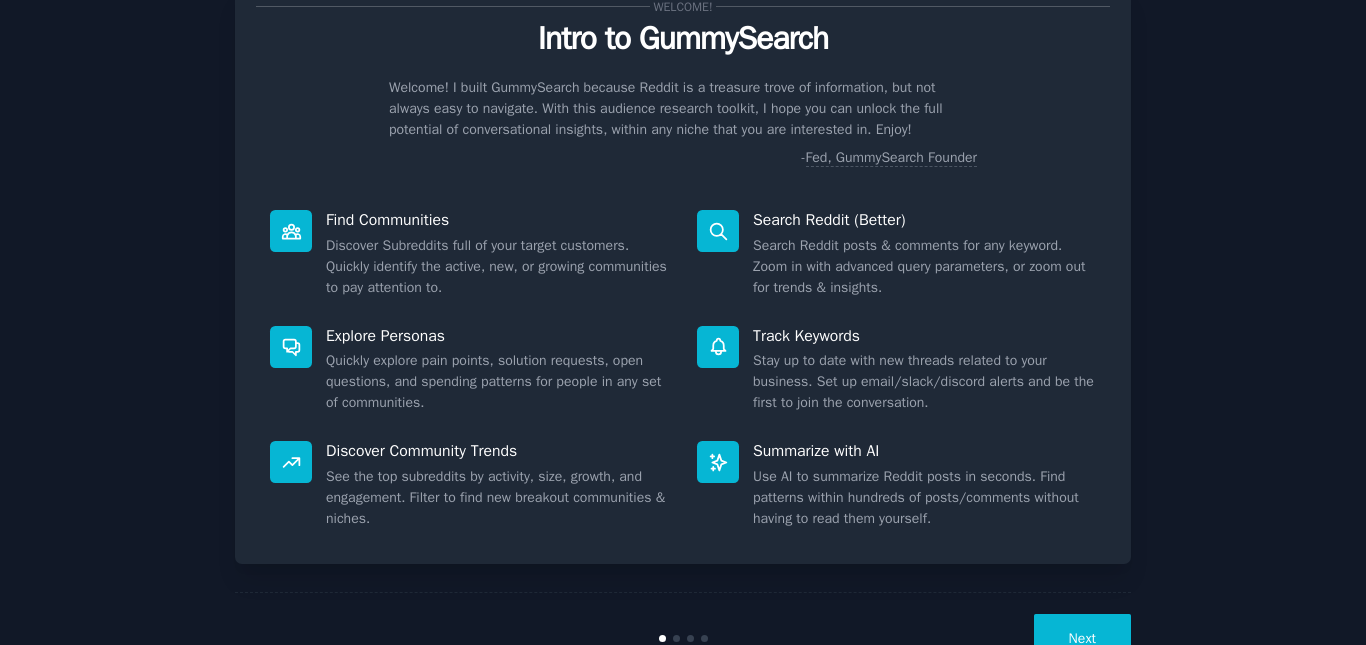 click on "Next" at bounding box center (1082, 638) 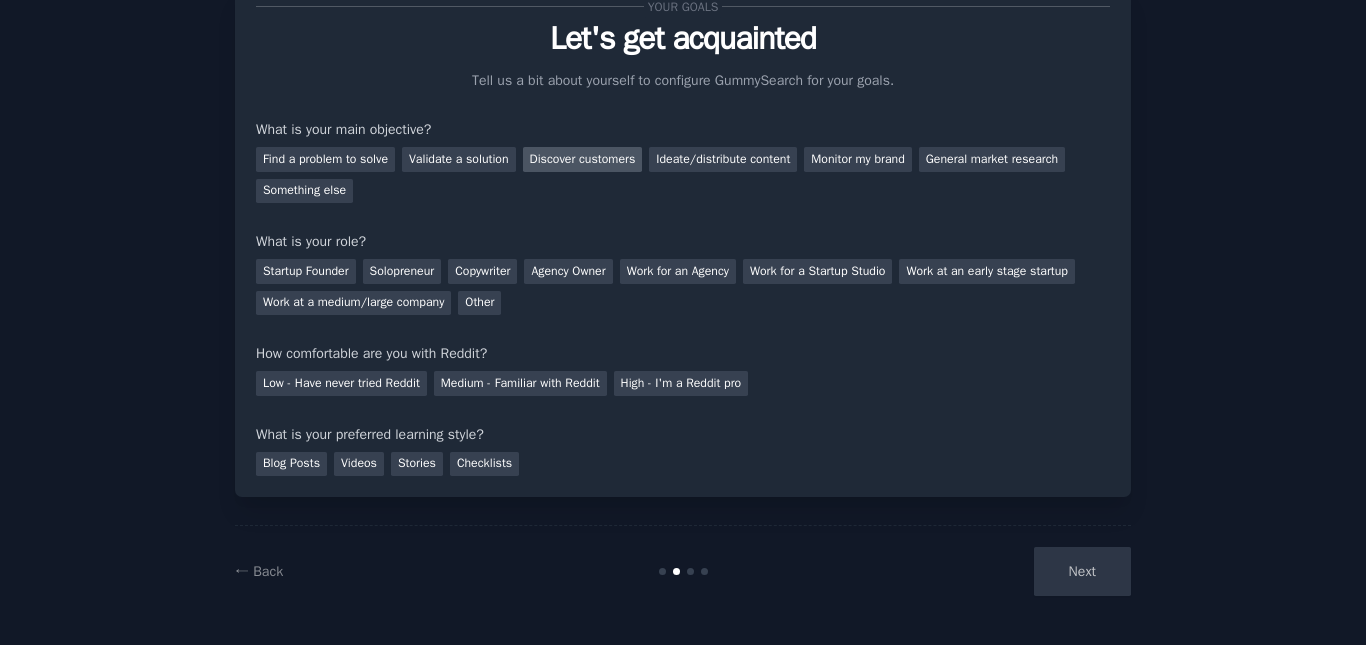 click on "Discover customers" at bounding box center (583, 159) 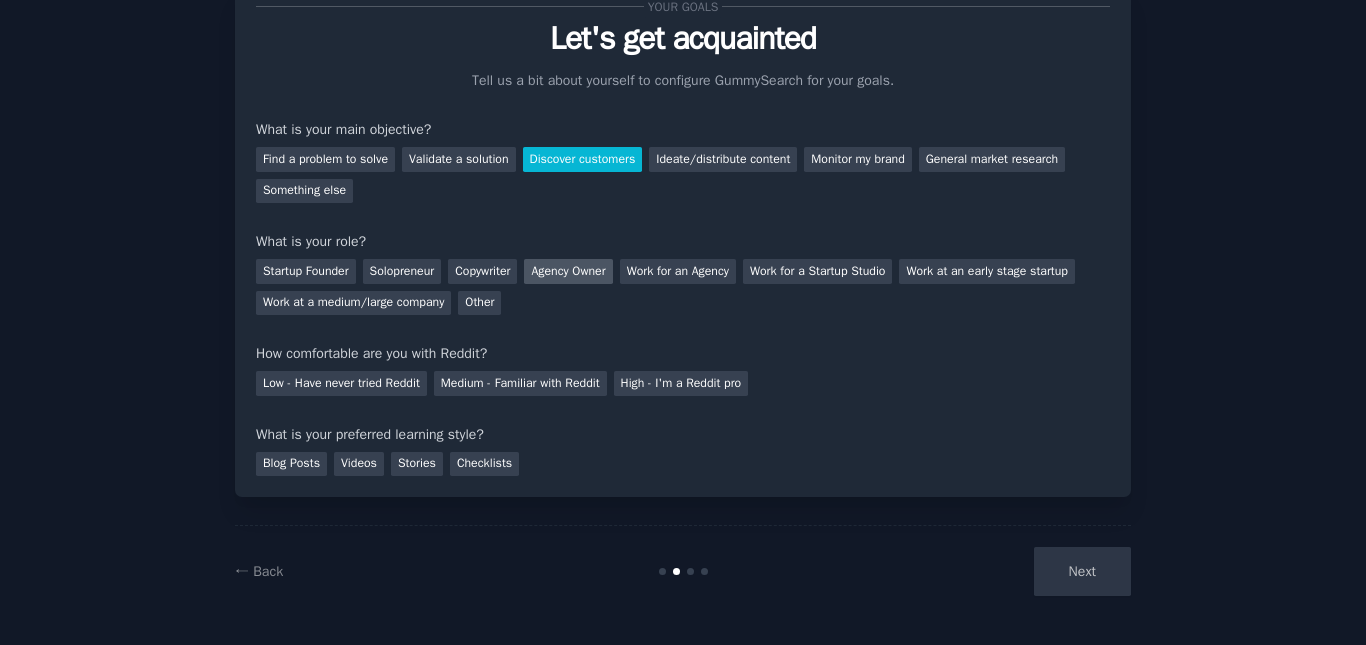 click on "Agency Owner" at bounding box center [568, 271] 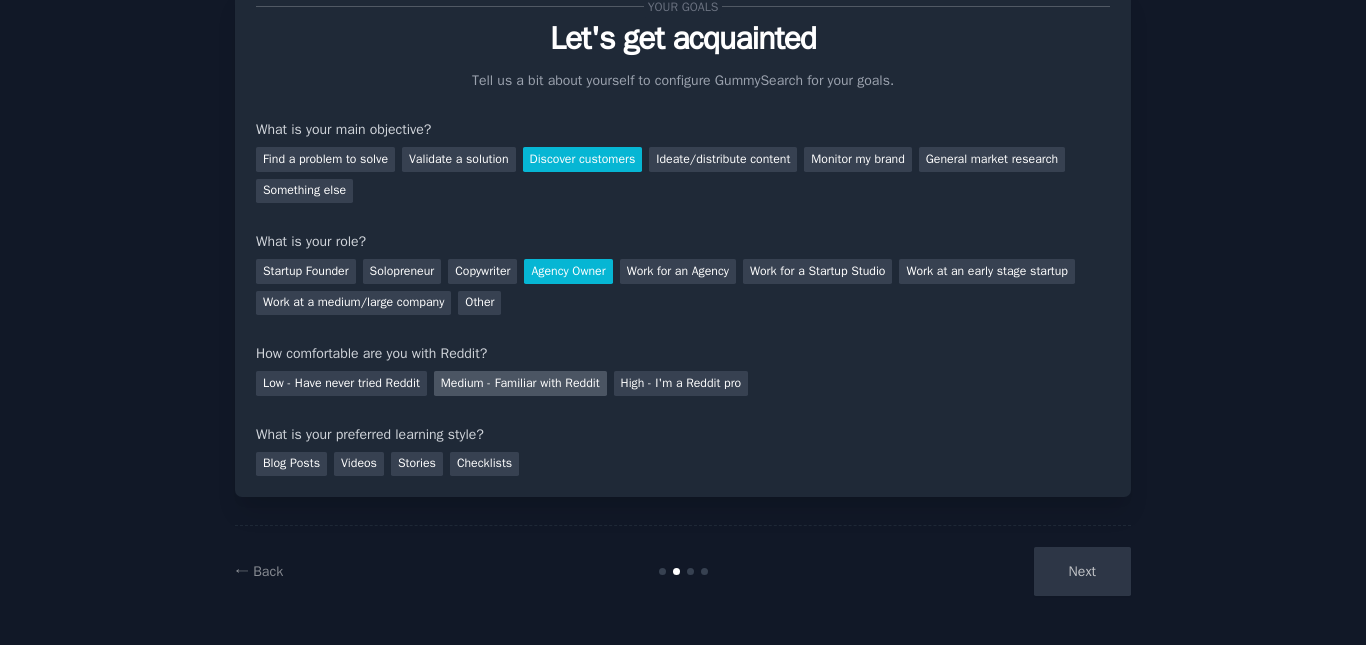click on "Medium - Familiar with Reddit" at bounding box center [520, 383] 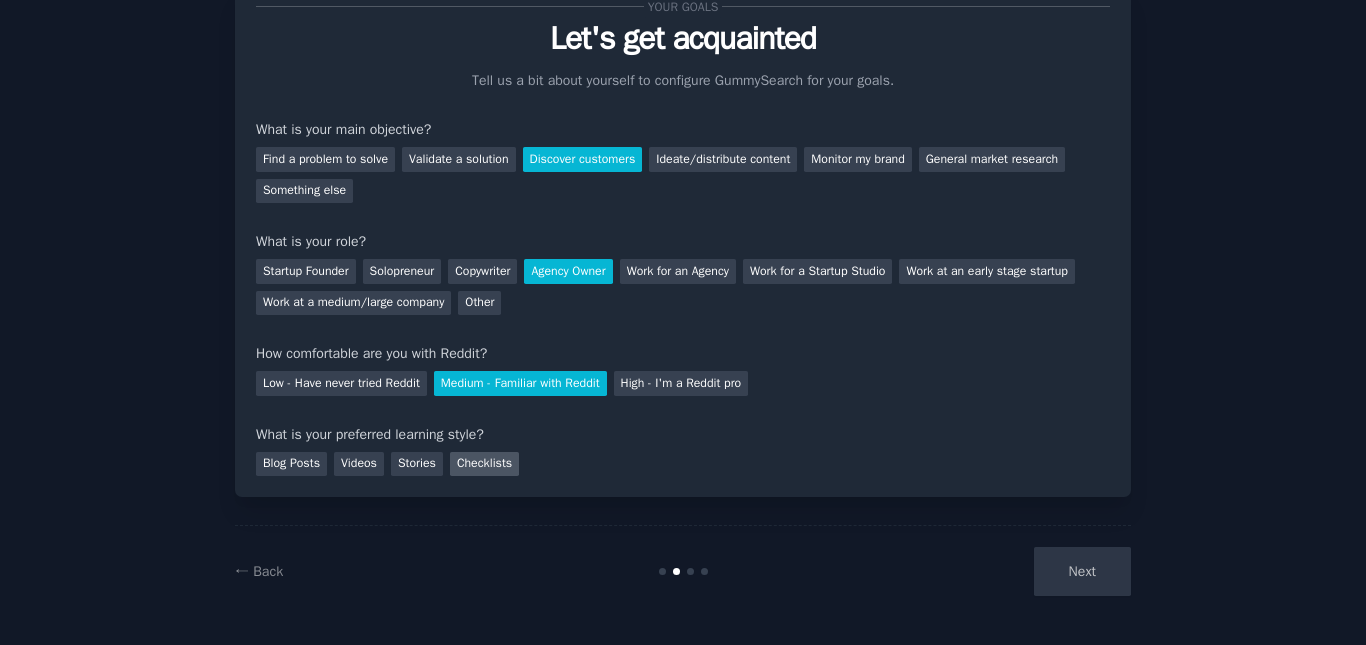 click on "Checklists" at bounding box center (484, 464) 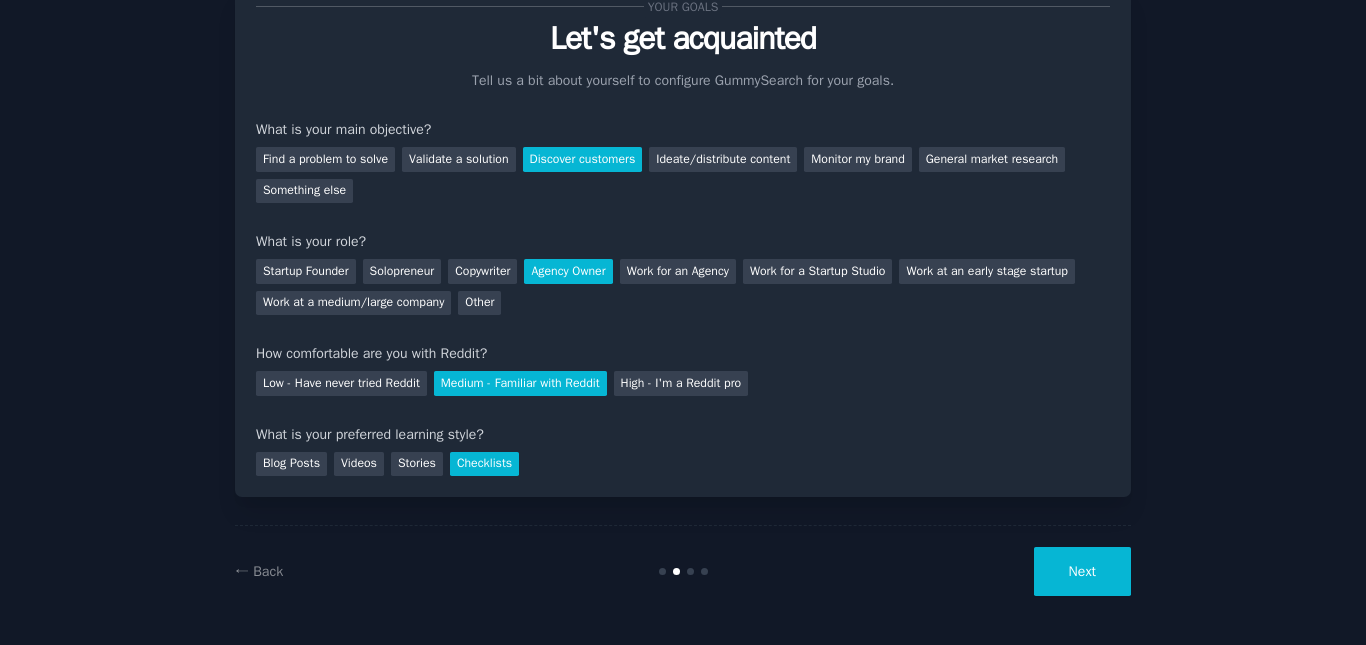 click on "Next" at bounding box center [1082, 571] 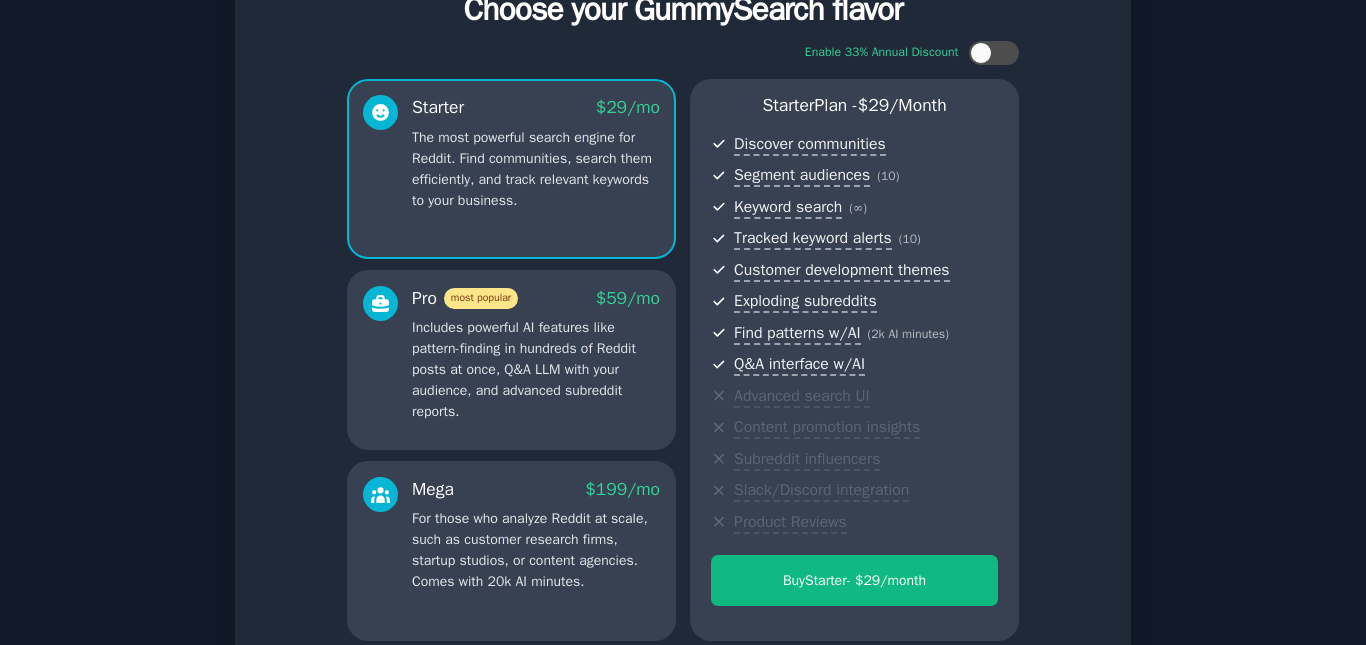 scroll, scrollTop: 200, scrollLeft: 0, axis: vertical 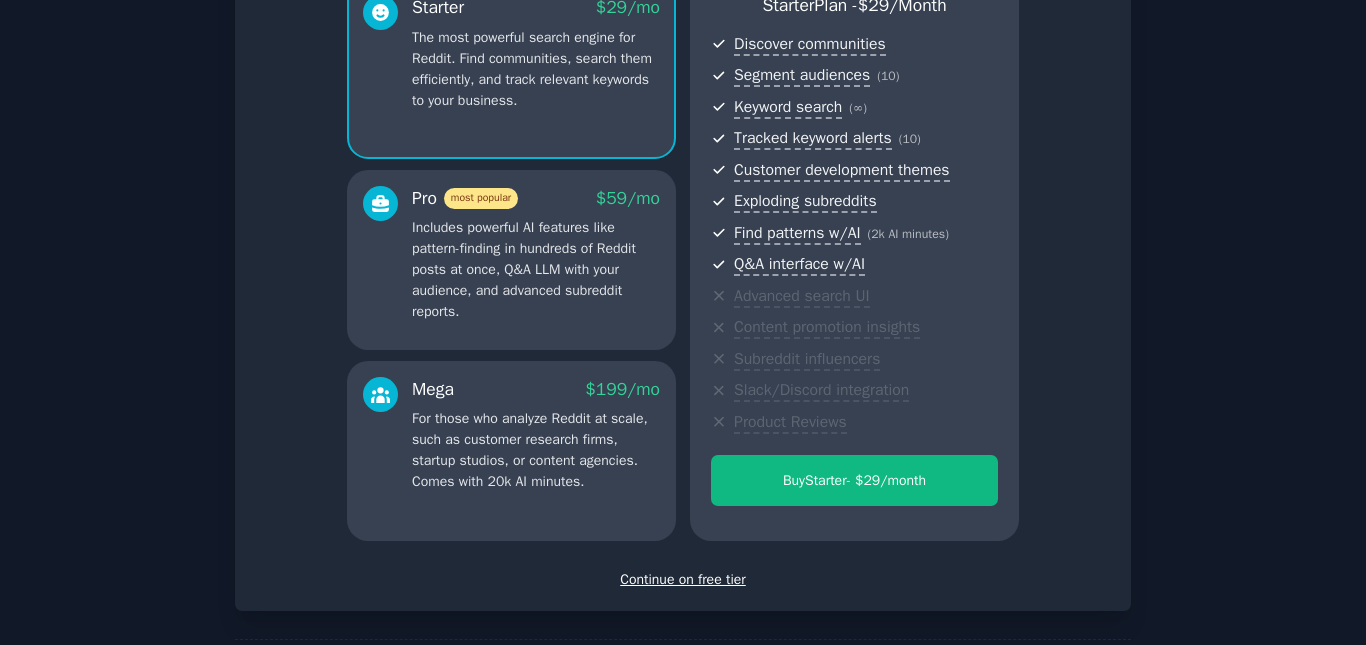 click on "Continue on free tier" at bounding box center [683, 579] 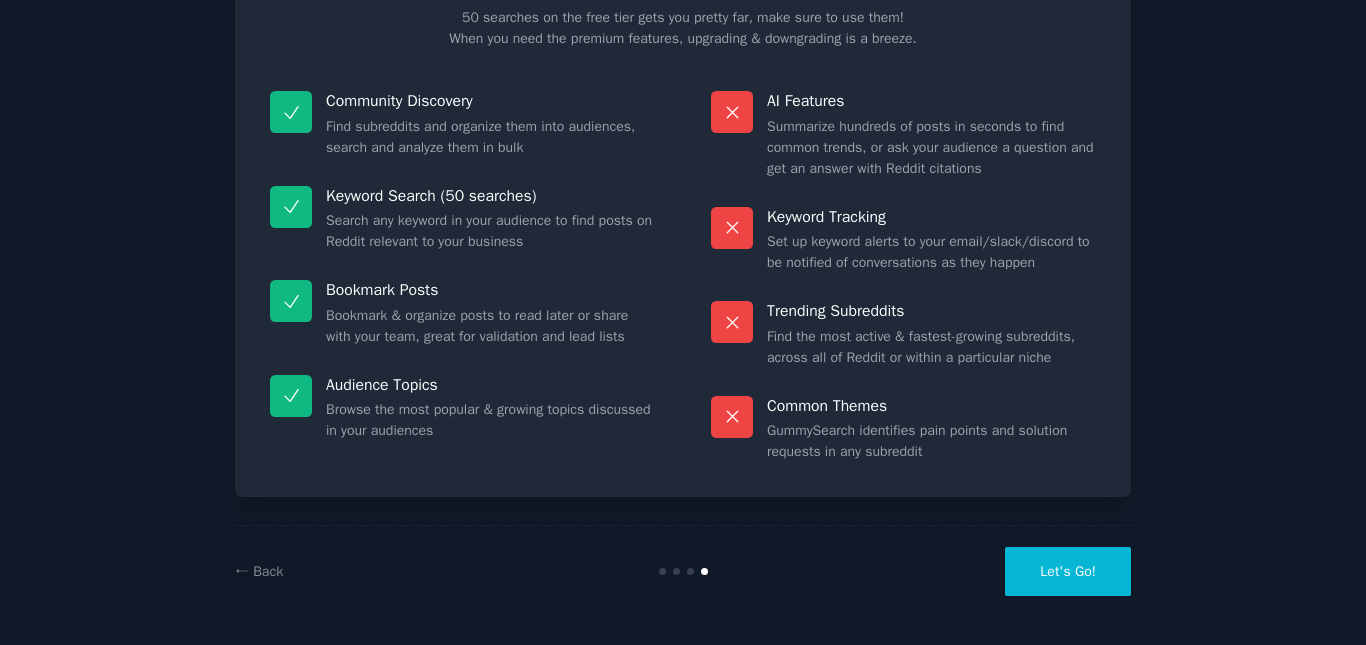 click on "Let's Go!" at bounding box center (1068, 571) 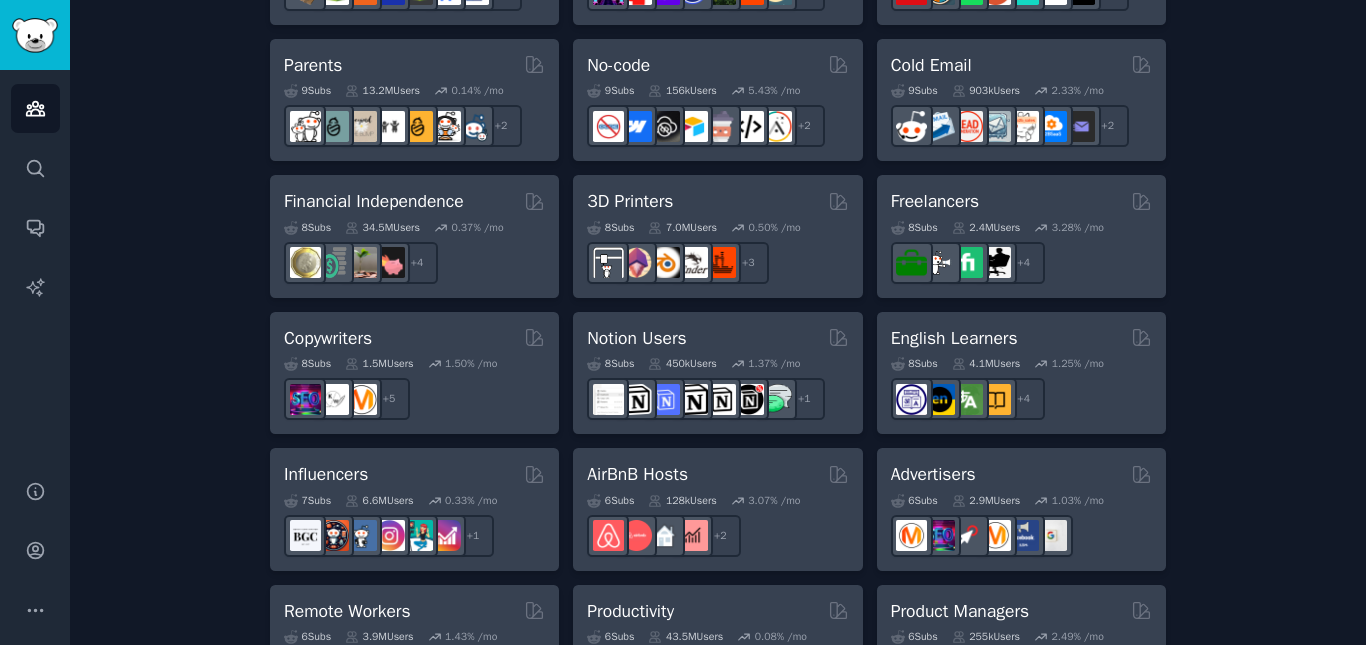 scroll, scrollTop: 1100, scrollLeft: 0, axis: vertical 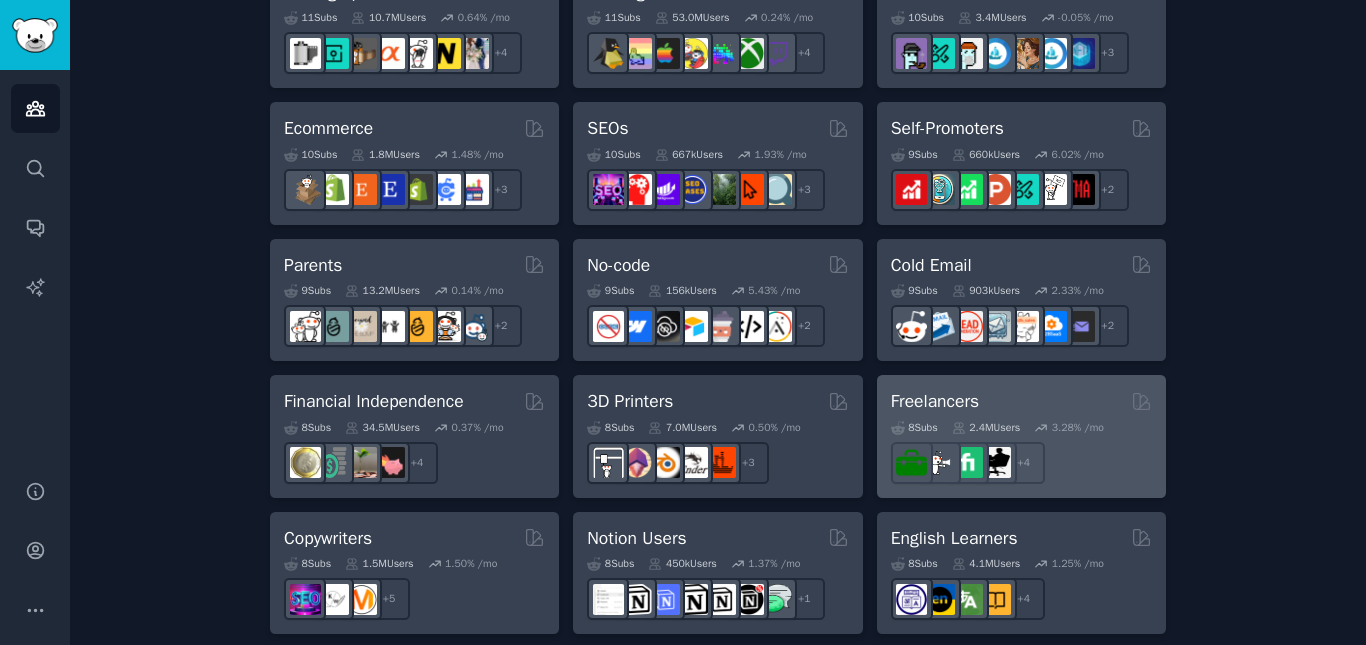 click on "8  Sub s 2.4M  Users 3.28 % /mo + 4" at bounding box center (1021, 449) 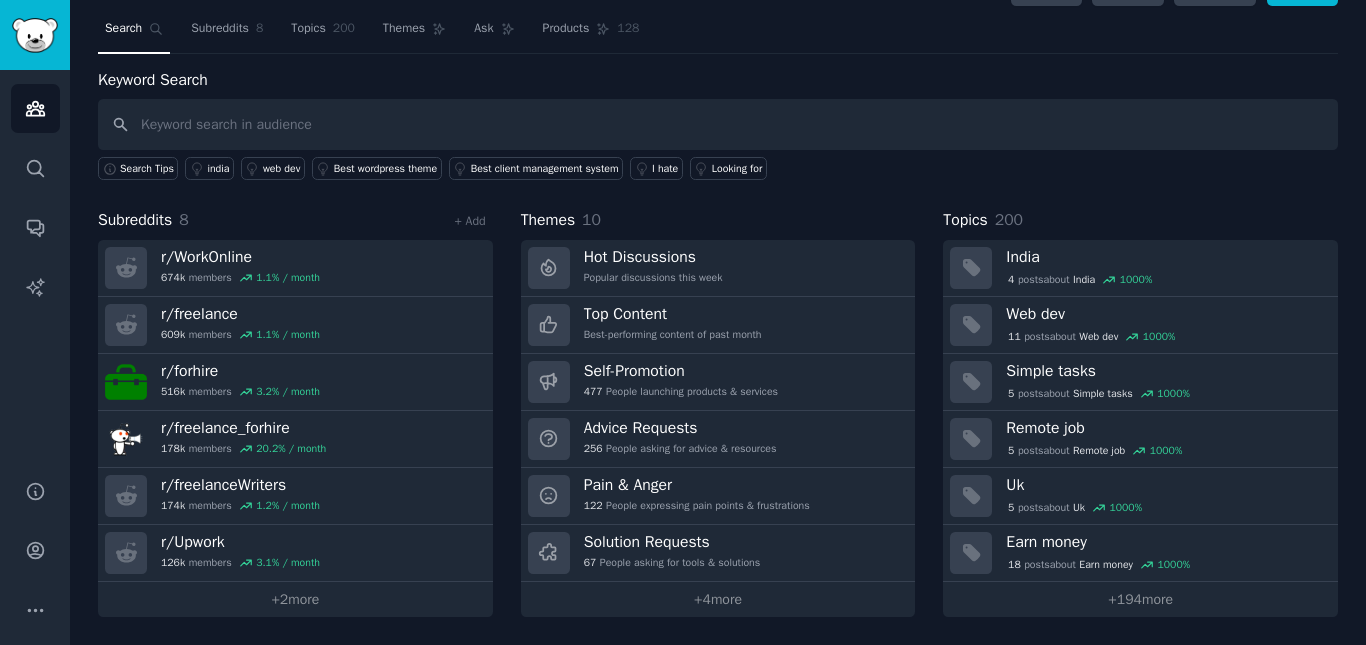 scroll, scrollTop: 0, scrollLeft: 0, axis: both 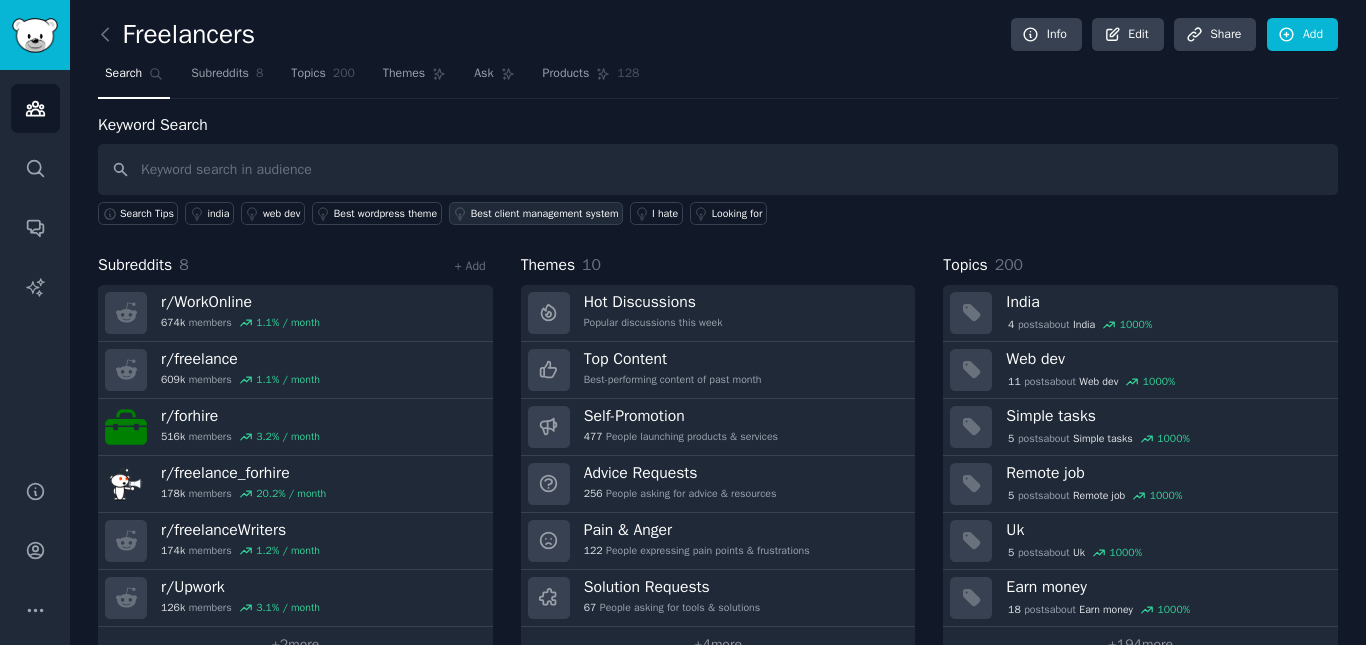 click on "Best client management system" at bounding box center [536, 213] 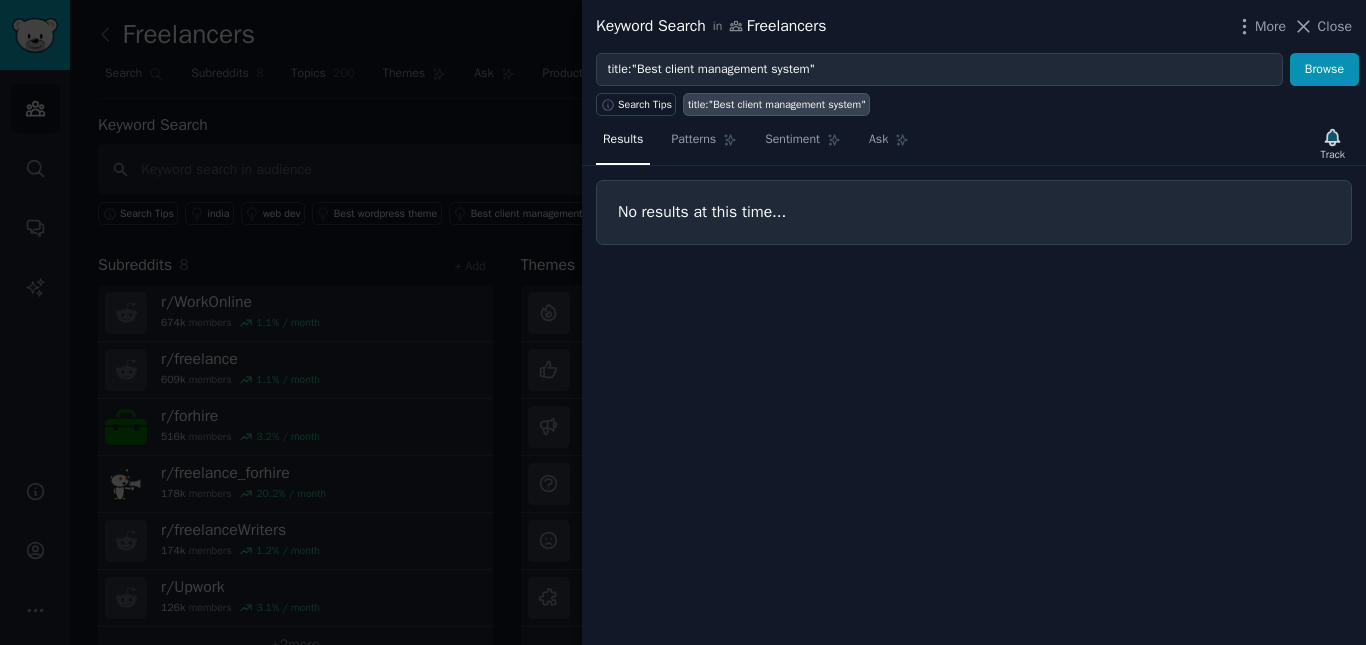 click at bounding box center (683, 322) 